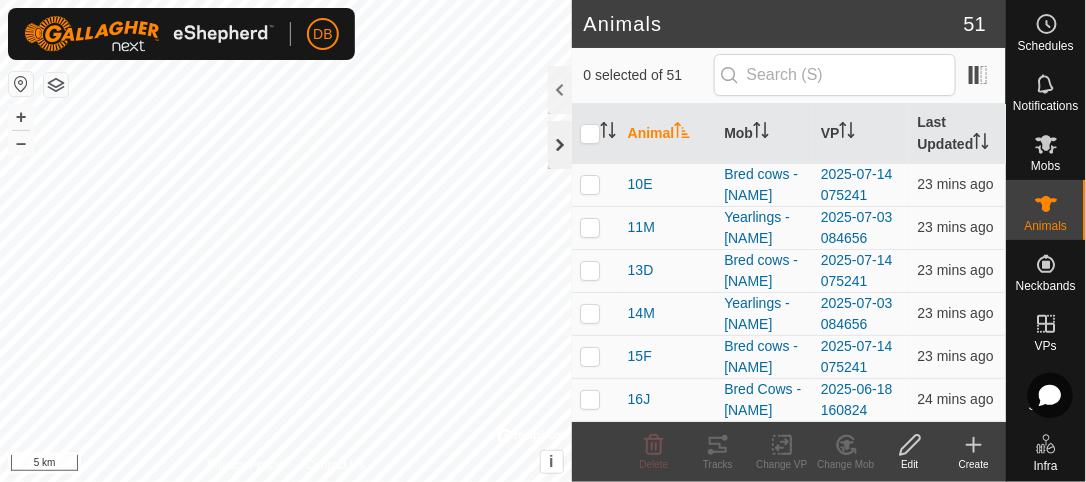 scroll, scrollTop: 0, scrollLeft: 0, axis: both 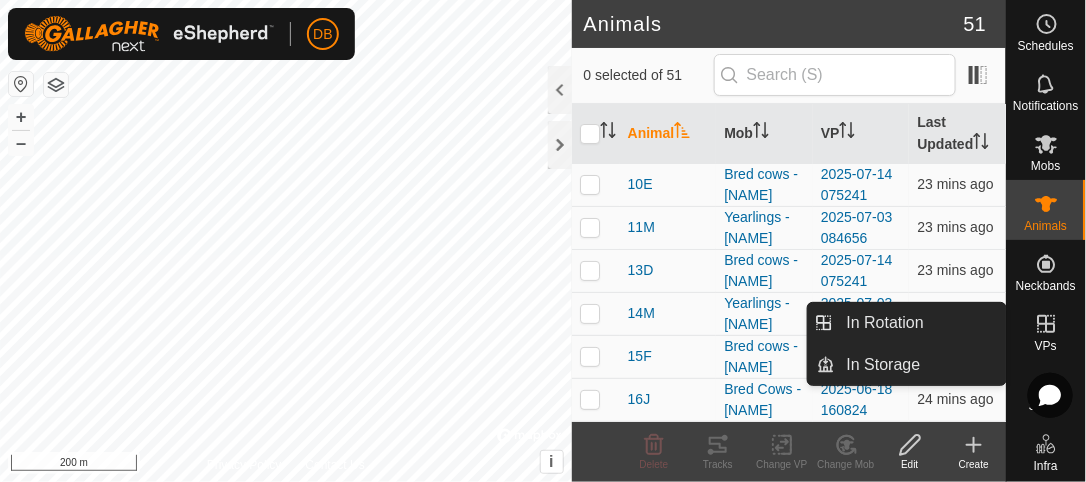 click 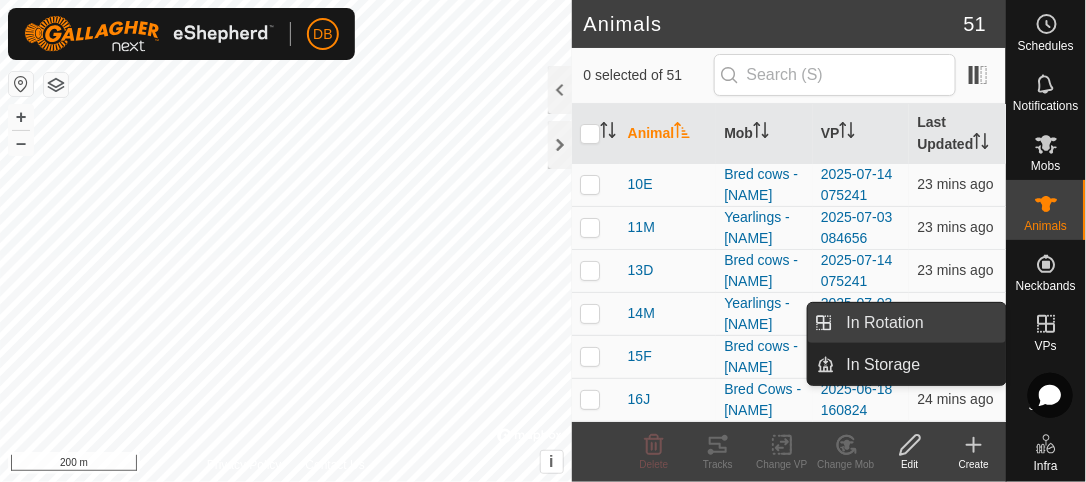 click on "In Rotation" at bounding box center (920, 323) 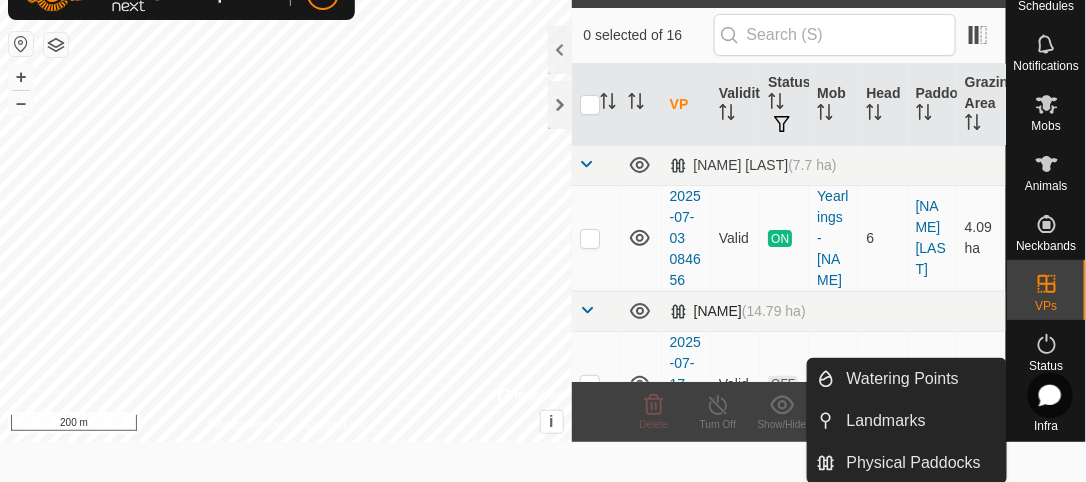 scroll, scrollTop: 0, scrollLeft: 0, axis: both 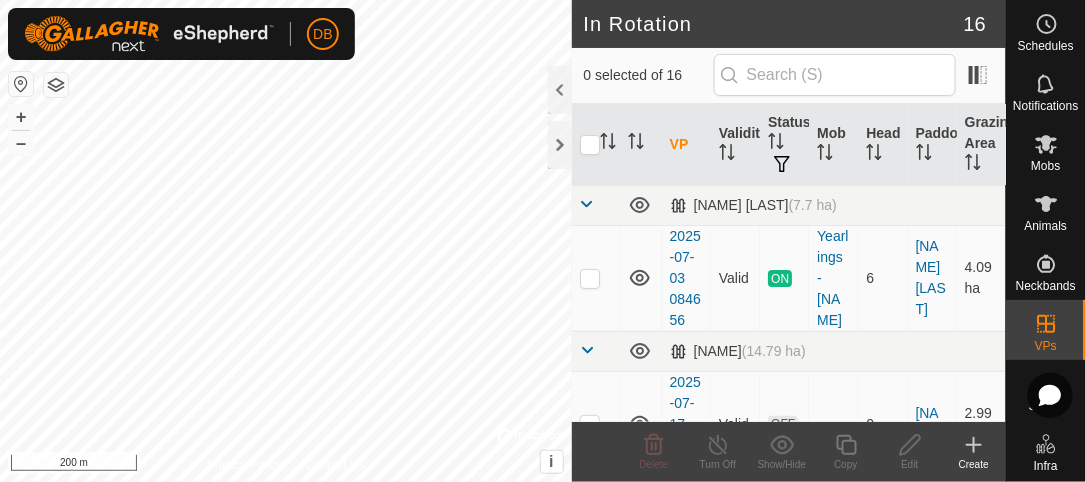 click 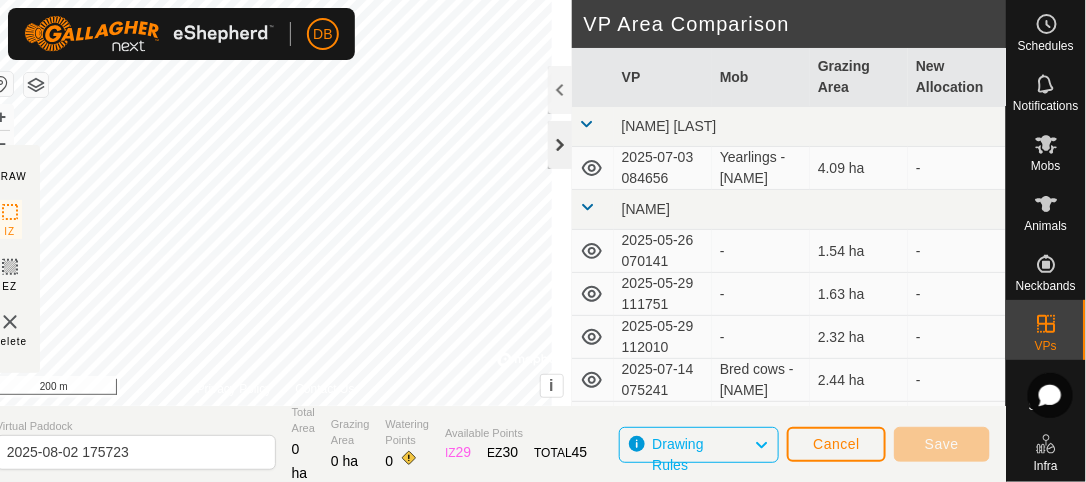 click 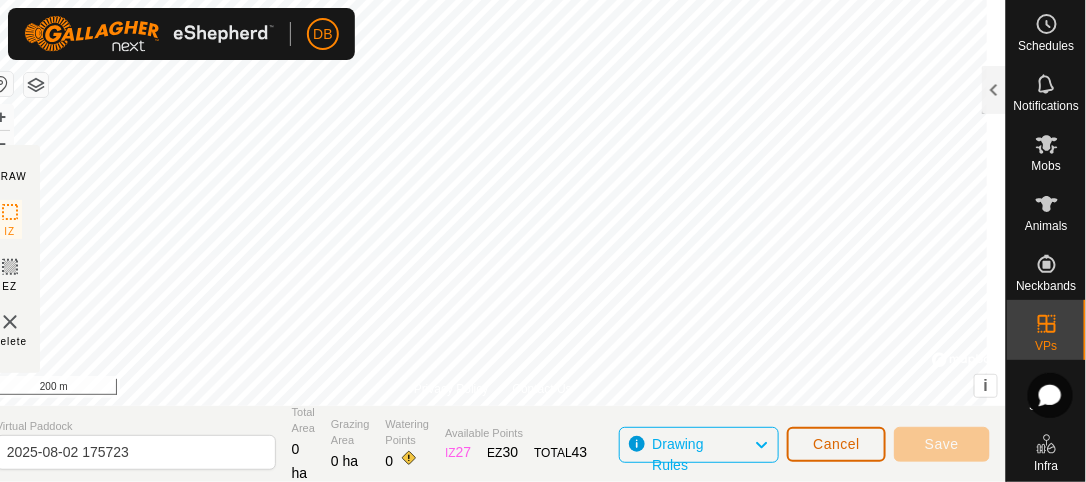 click on "Cancel" 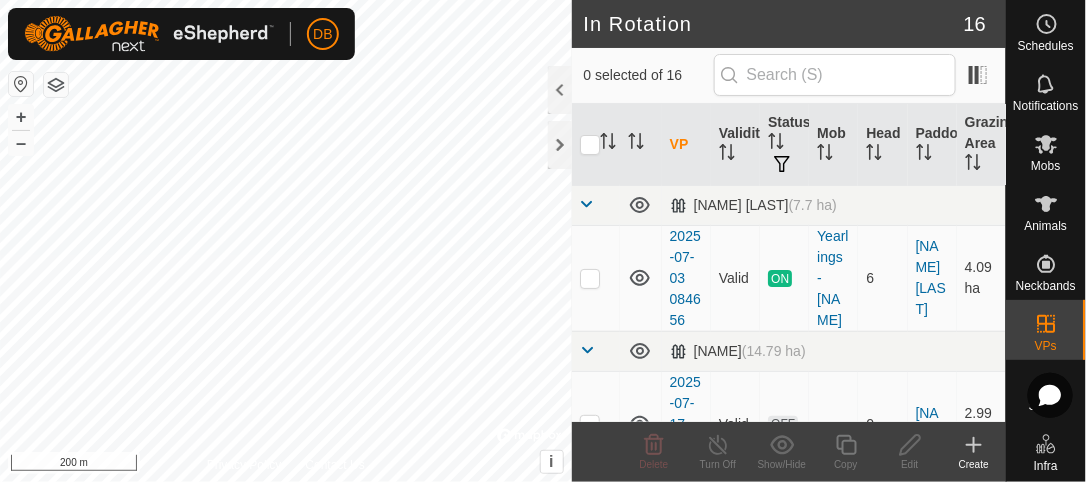 click 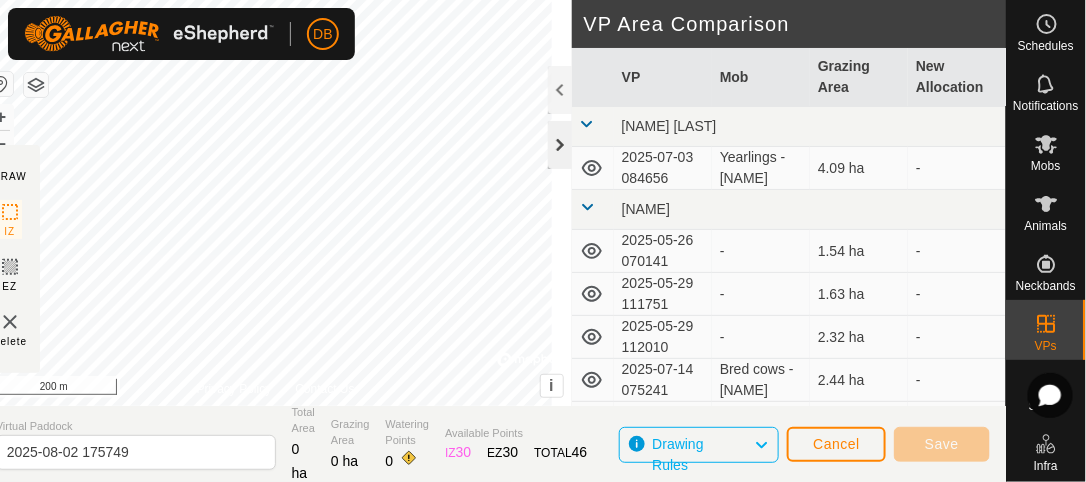 click 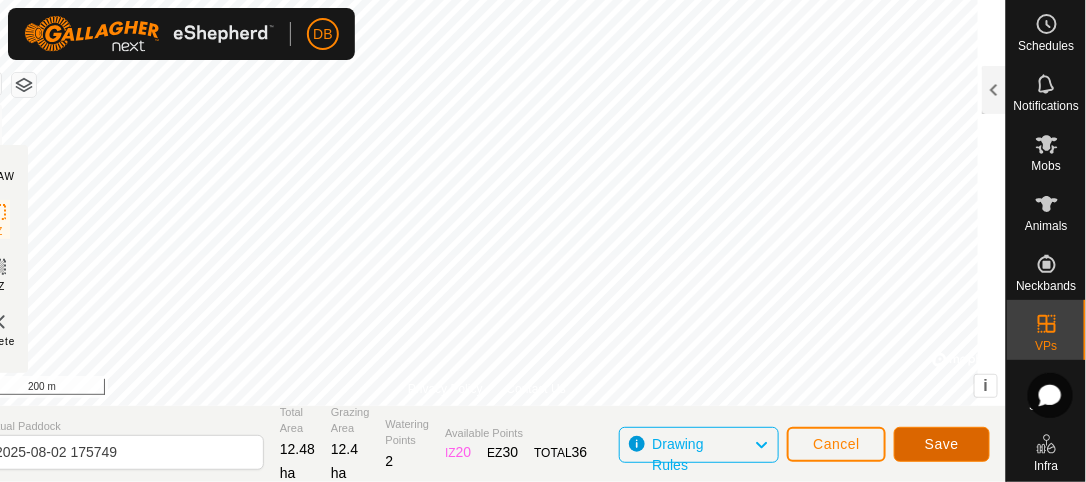 click on "Save" 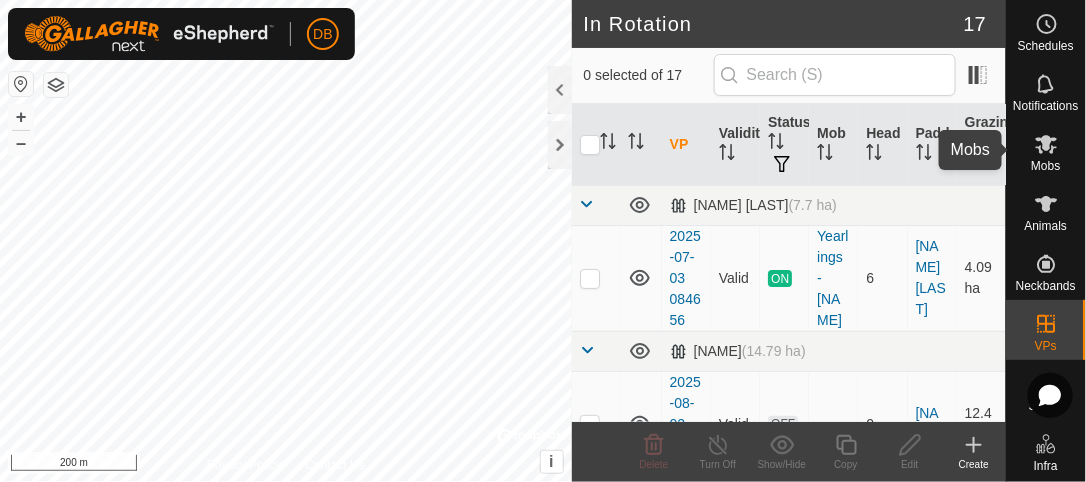 click 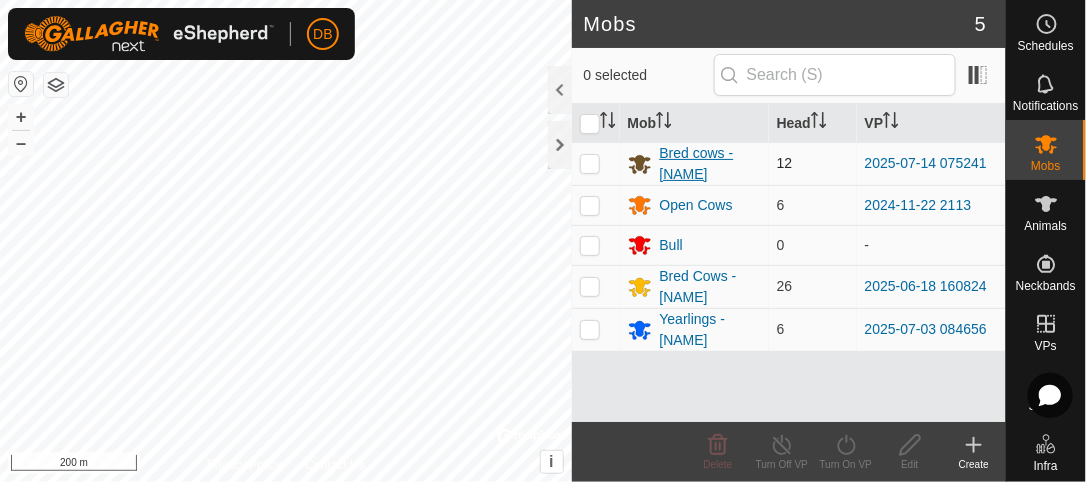 click on "Bred cows - [NAME]" at bounding box center (710, 164) 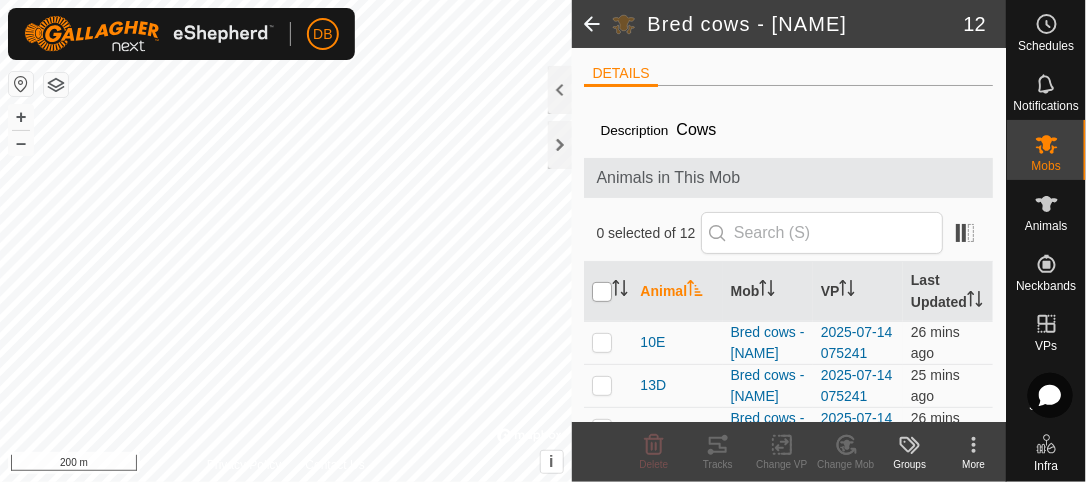 click at bounding box center (602, 292) 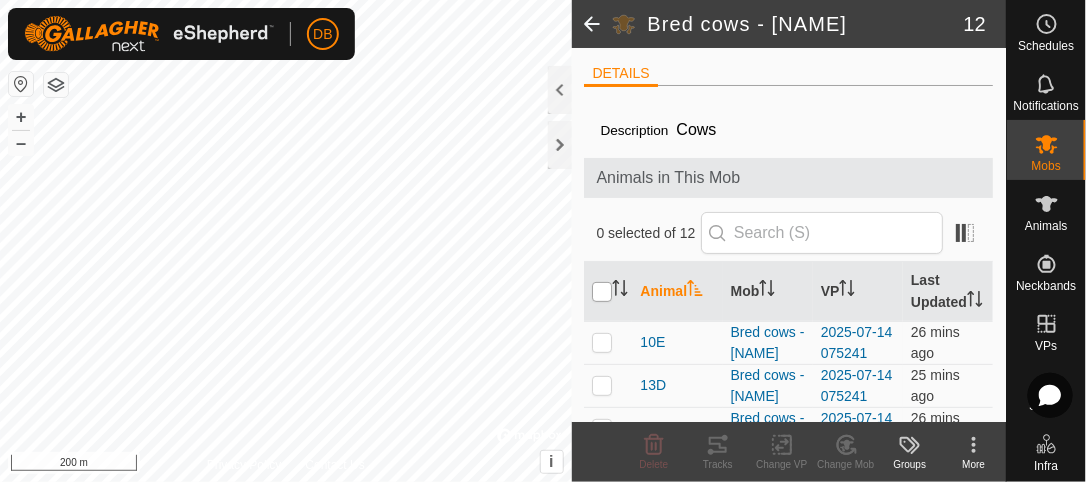 checkbox on "true" 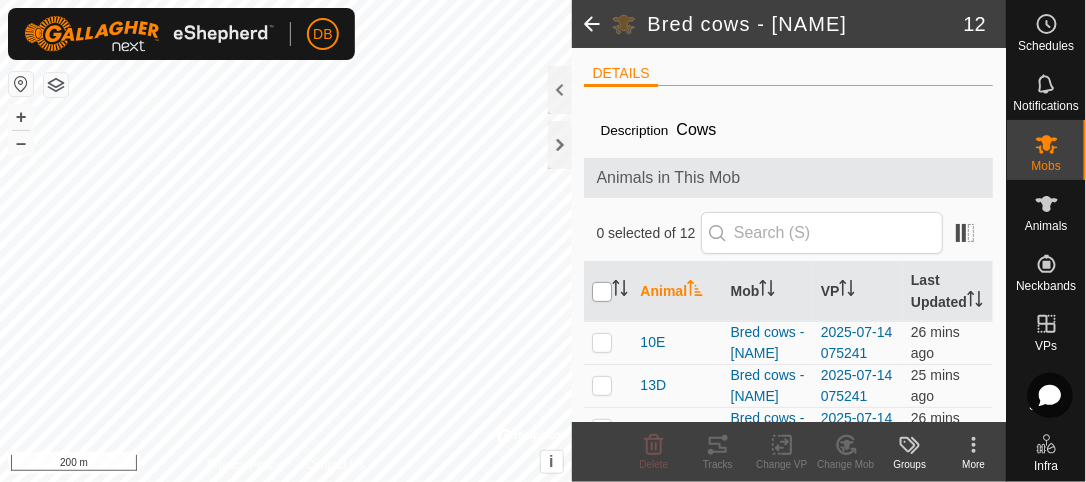 checkbox on "true" 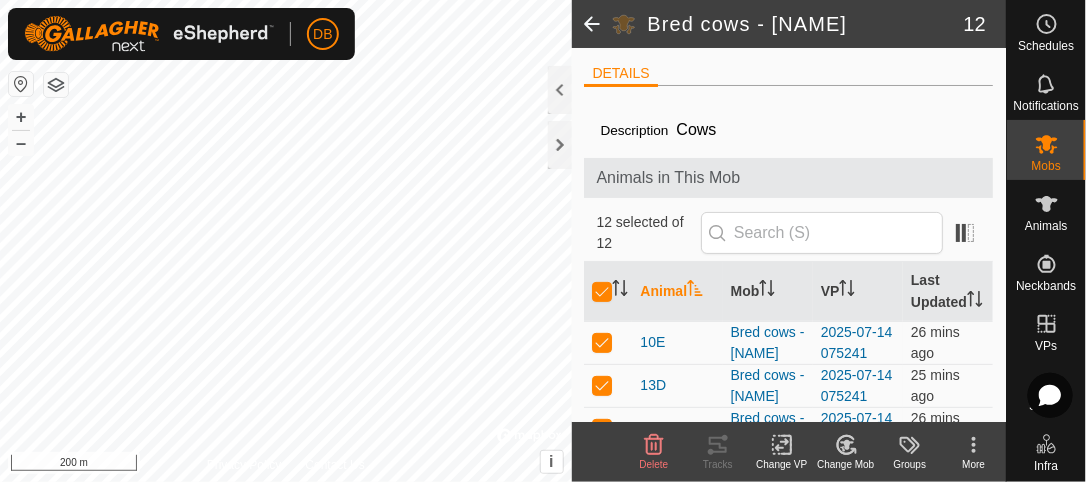 click 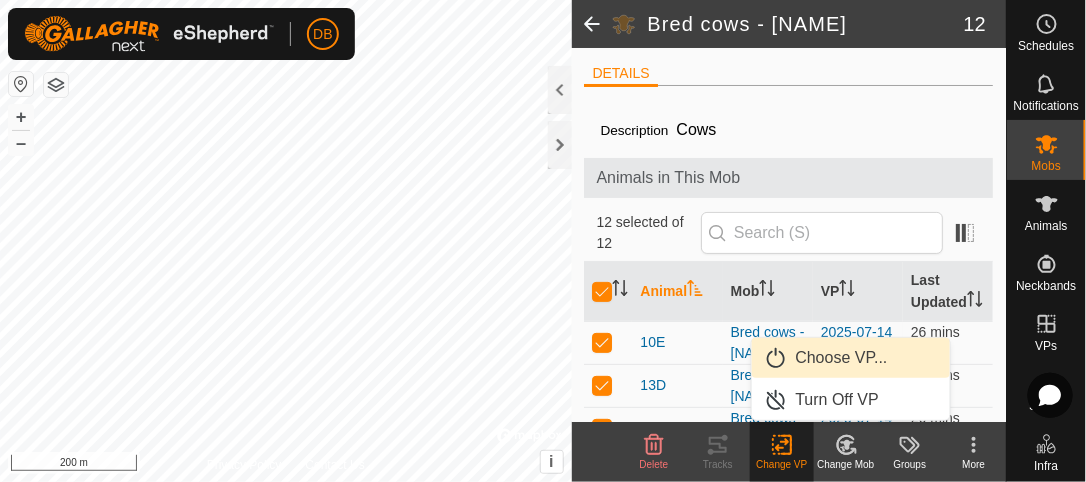 click on "Choose VP..." at bounding box center [851, 358] 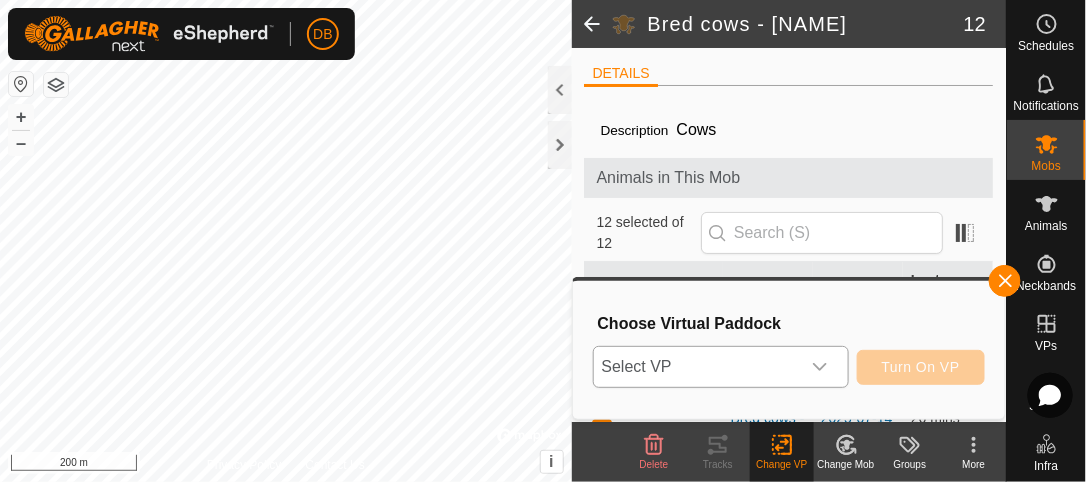 click 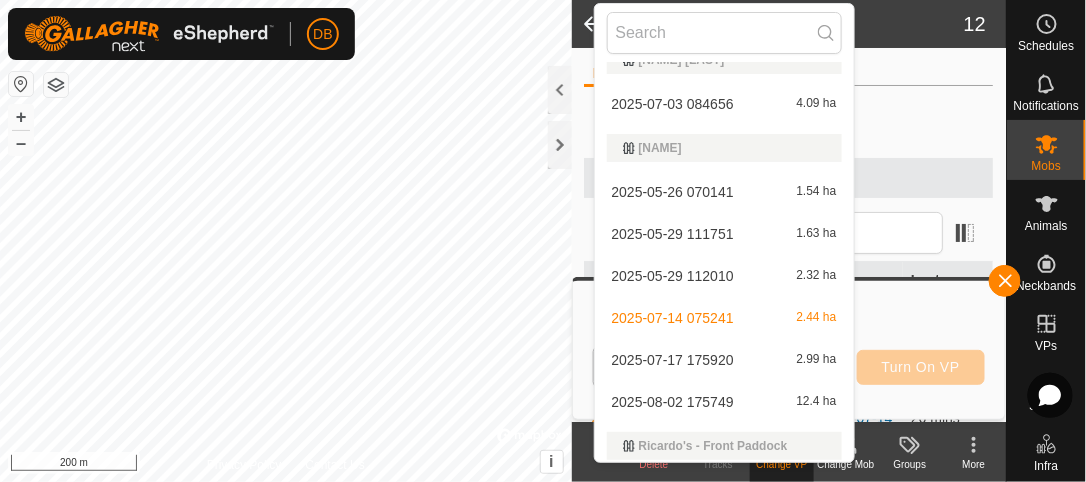 scroll, scrollTop: 0, scrollLeft: 0, axis: both 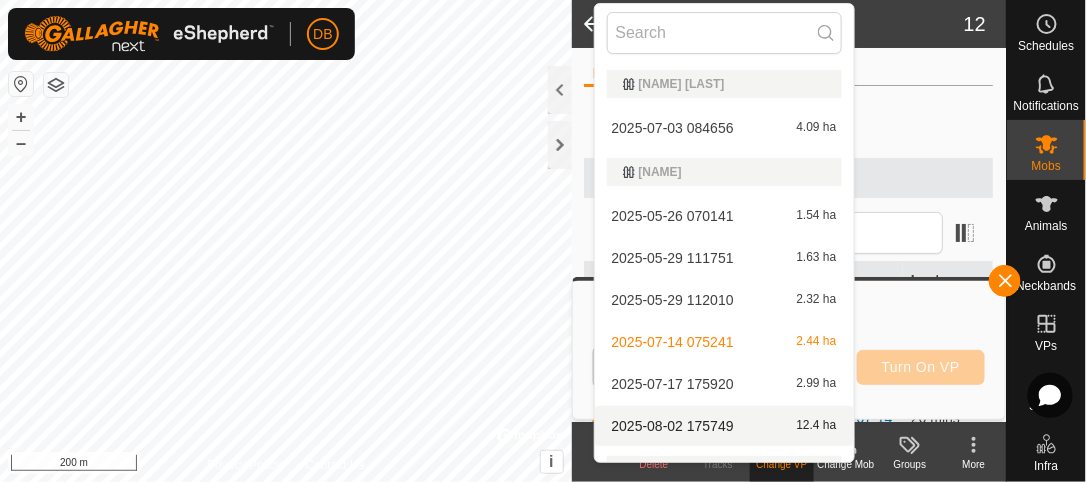 click on "2025-08-02 175749  12.4 ha" at bounding box center (724, 426) 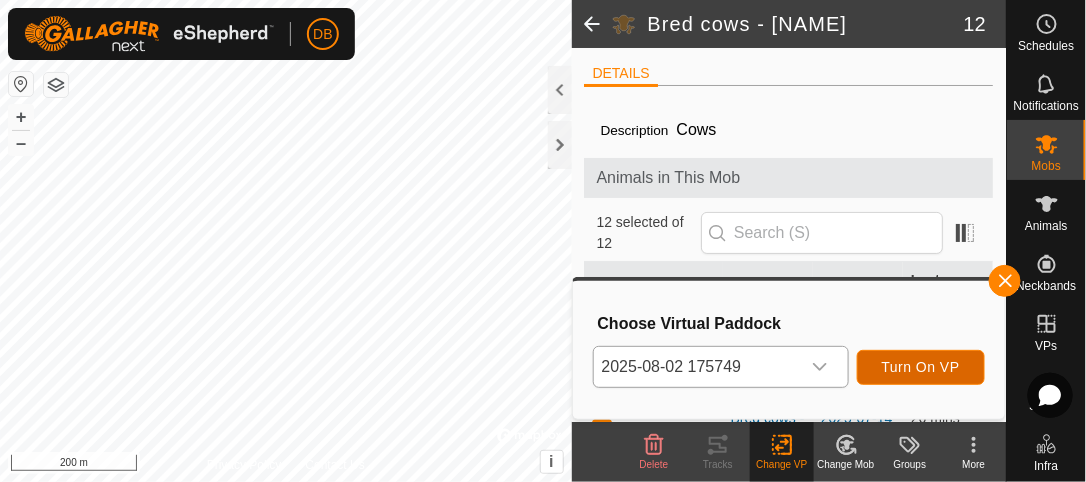 click on "Turn On VP" at bounding box center [921, 367] 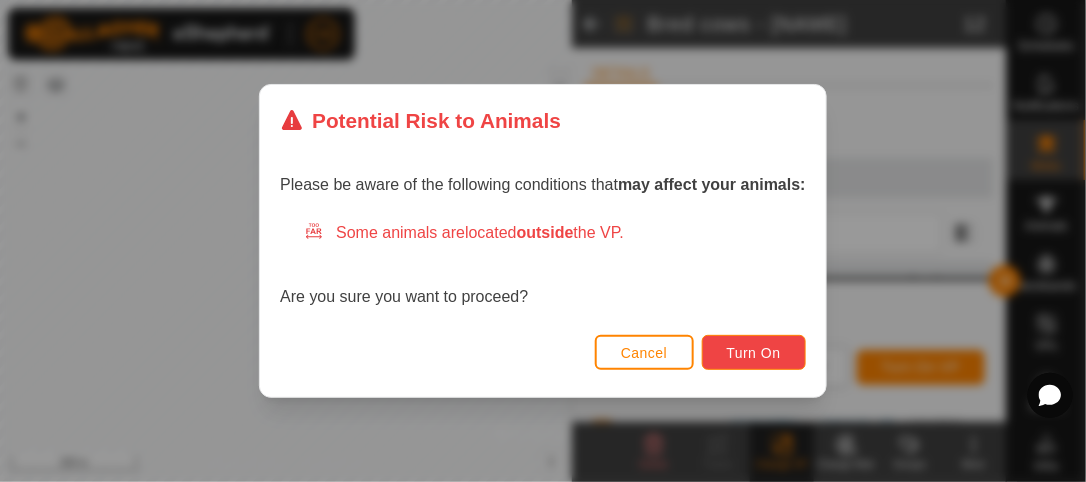 click on "Turn On" at bounding box center (754, 353) 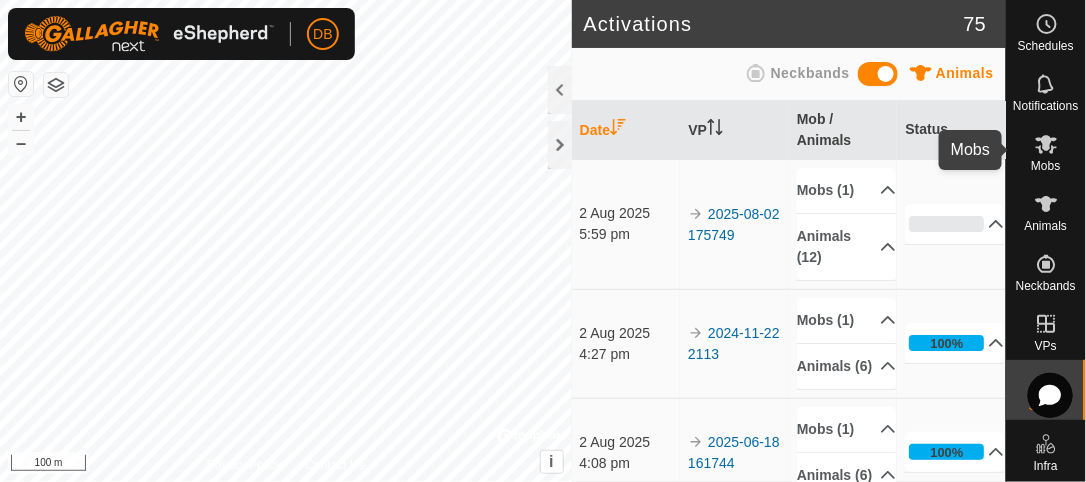 click 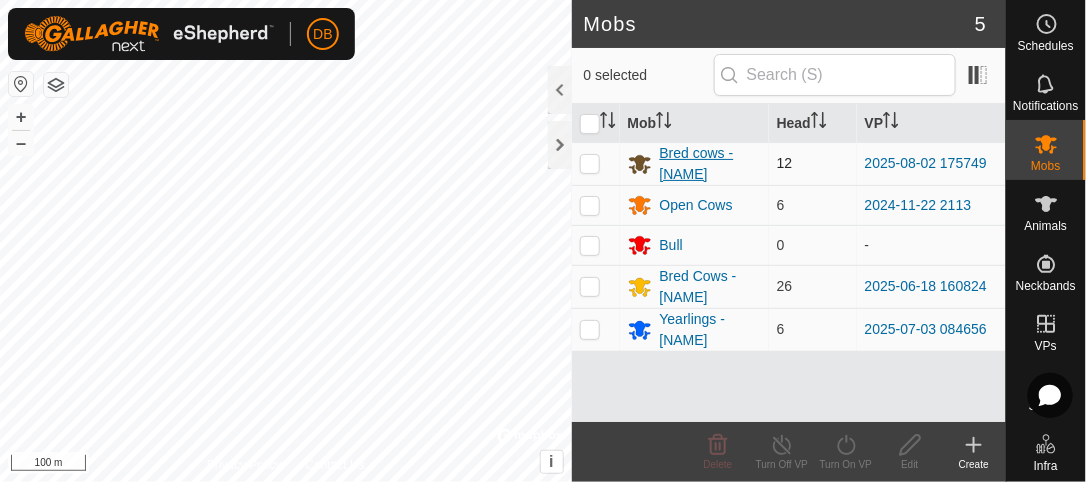 click on "Bred cows - [NAME]" at bounding box center [710, 164] 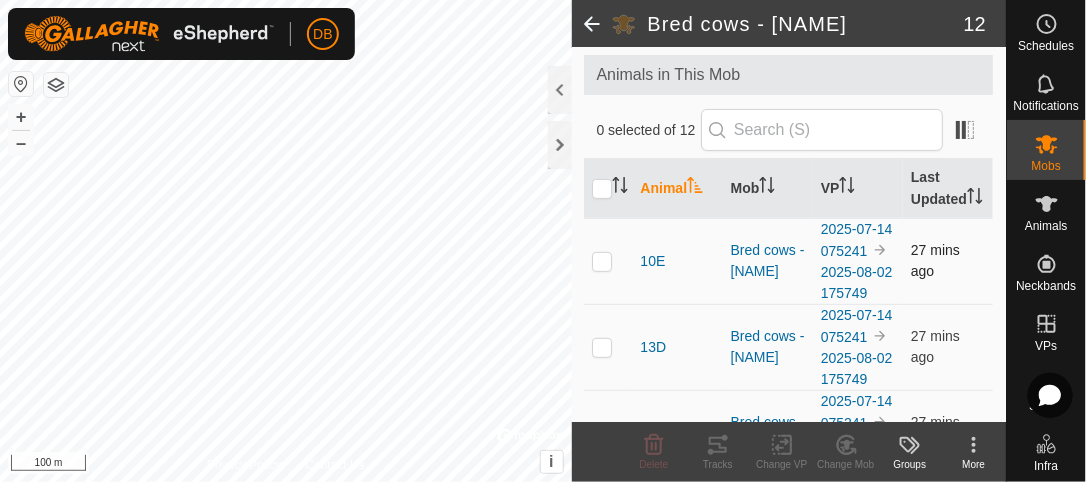 scroll, scrollTop: 0, scrollLeft: 0, axis: both 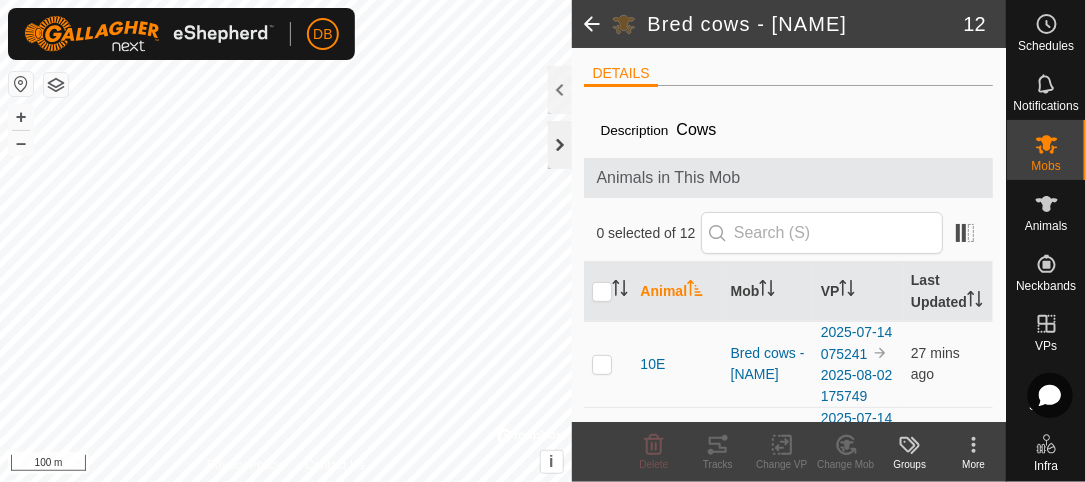 click 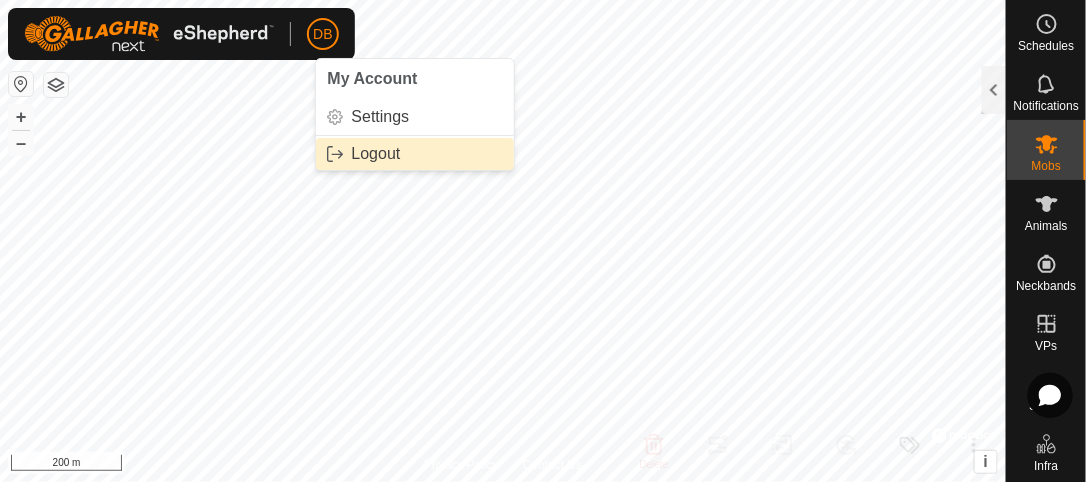 click on "Logout" at bounding box center (415, 154) 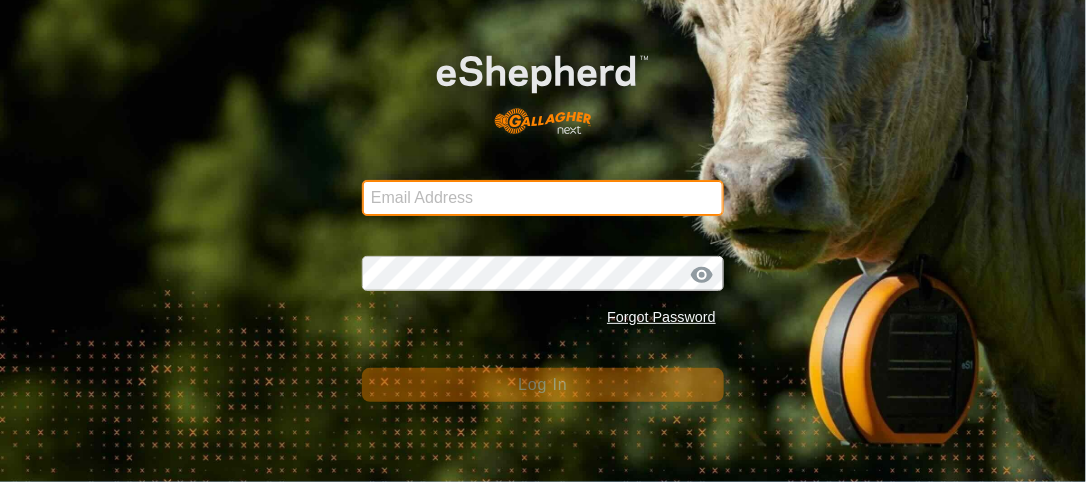 type on "bkgoatsncows@[EXAMPLE.COM]" 